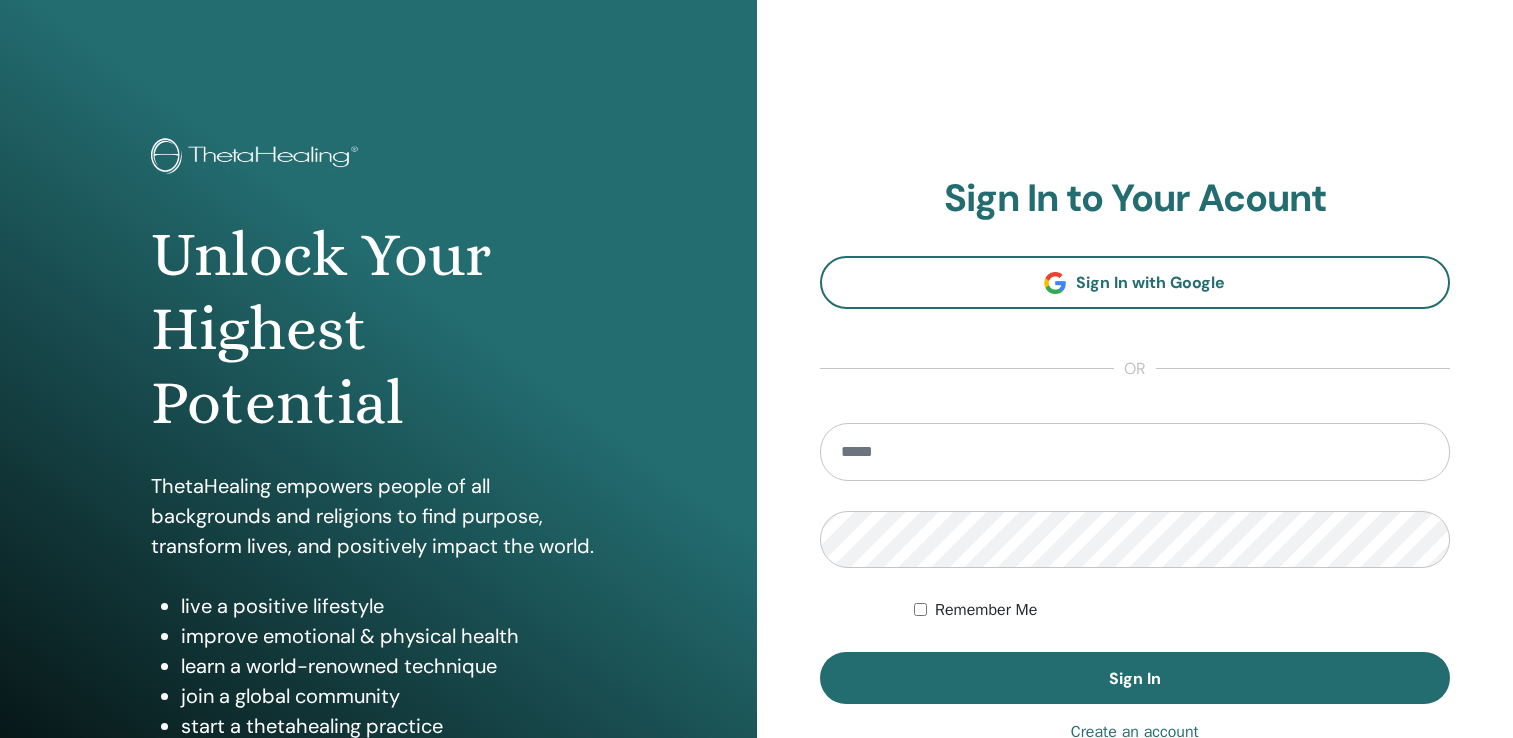 scroll, scrollTop: 0, scrollLeft: 0, axis: both 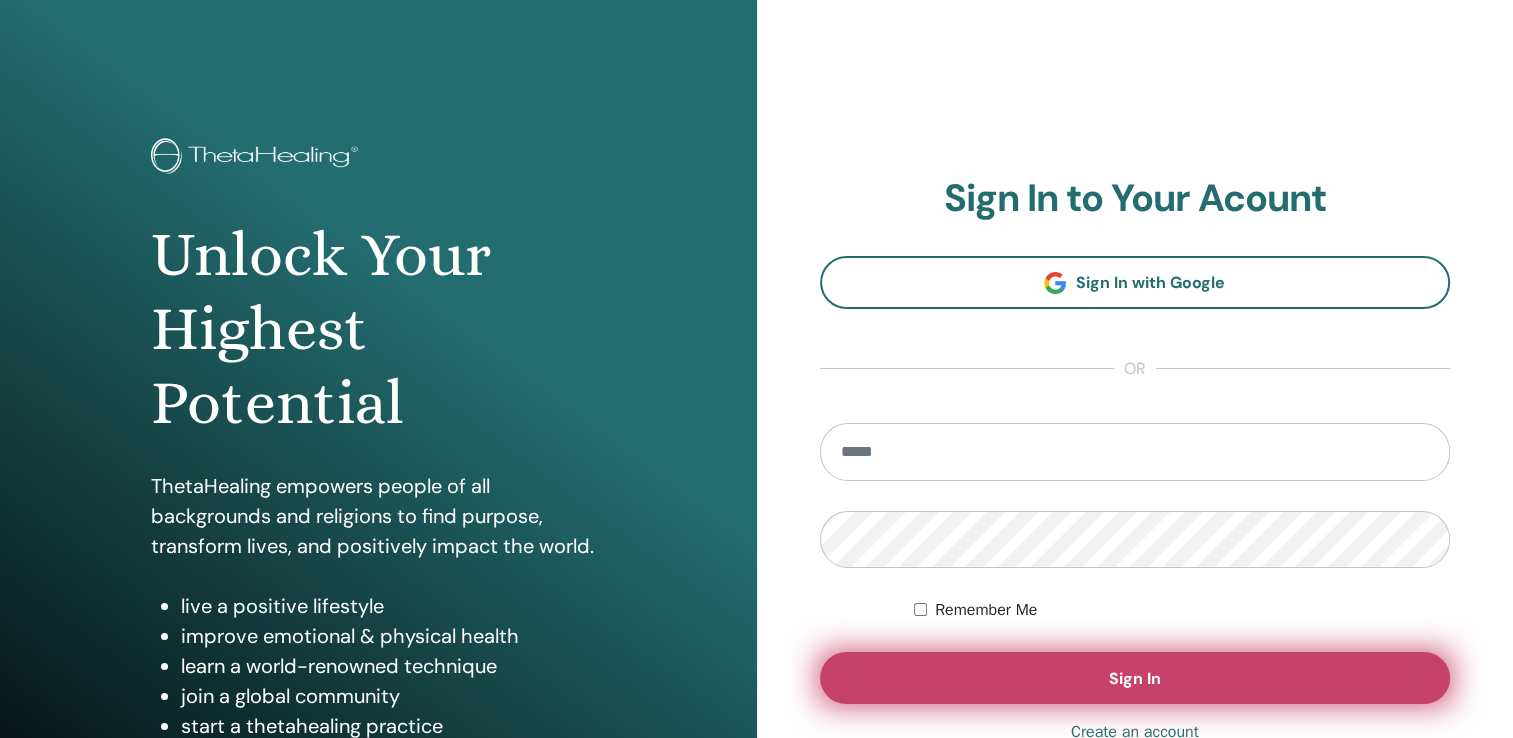 type on "**********" 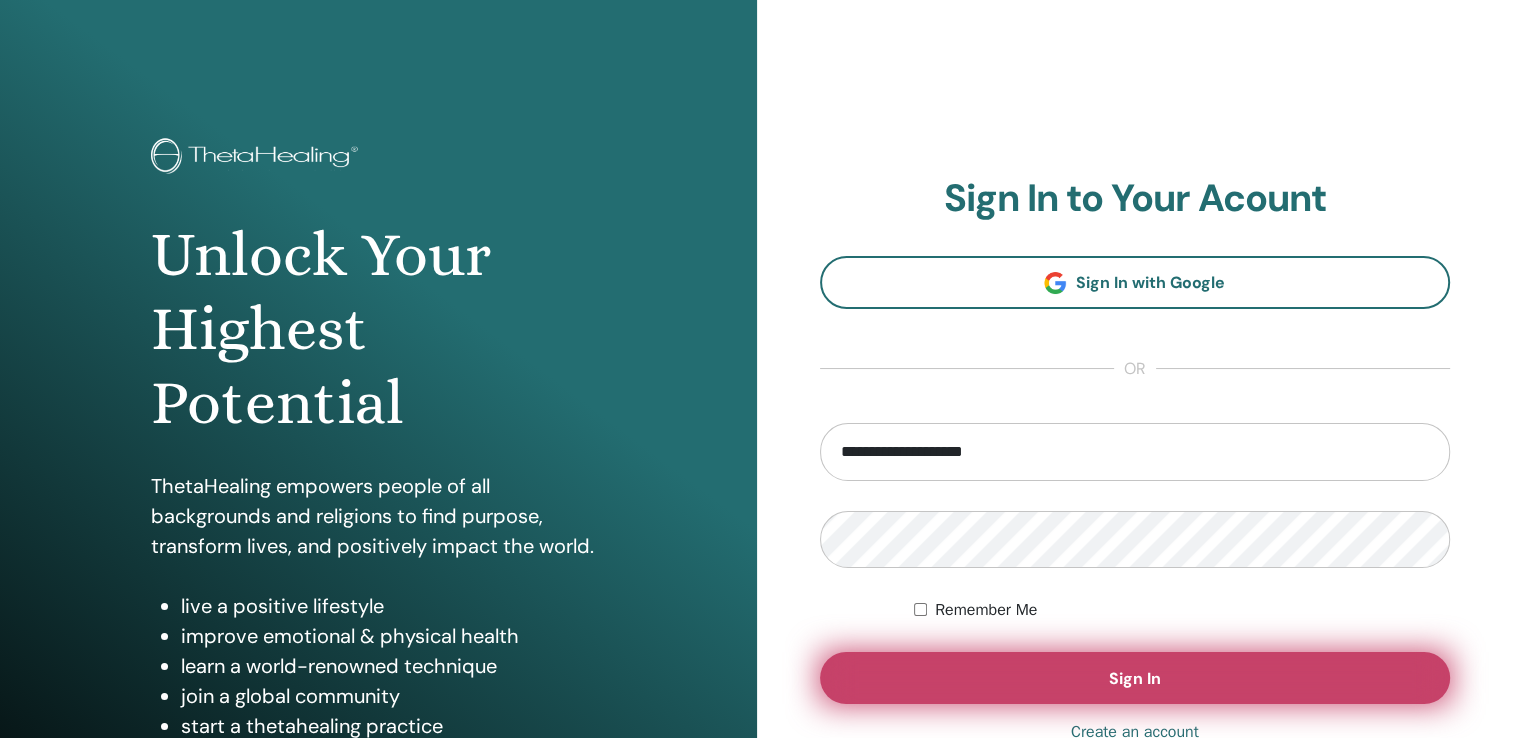 click on "Sign In" at bounding box center (1135, 678) 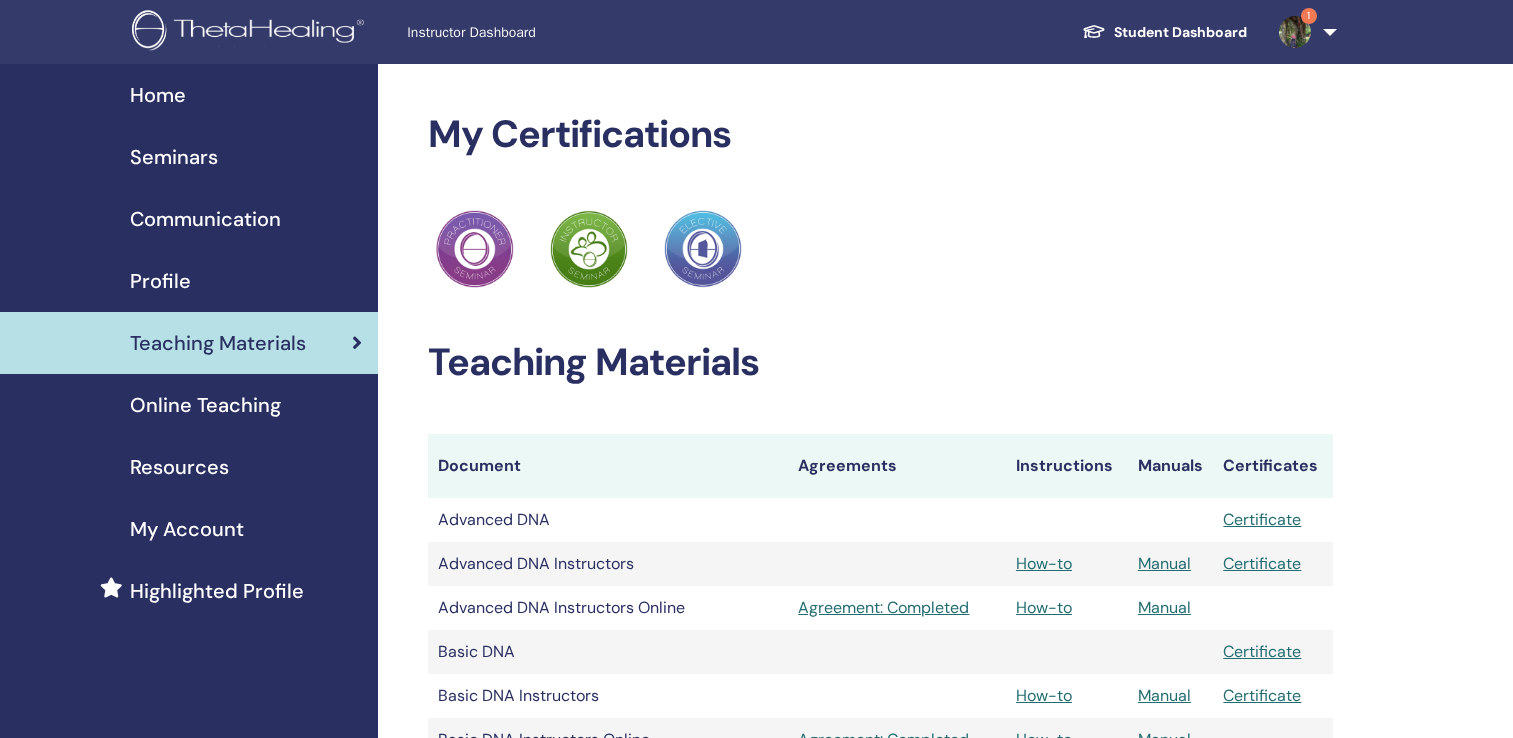 scroll, scrollTop: 0, scrollLeft: 0, axis: both 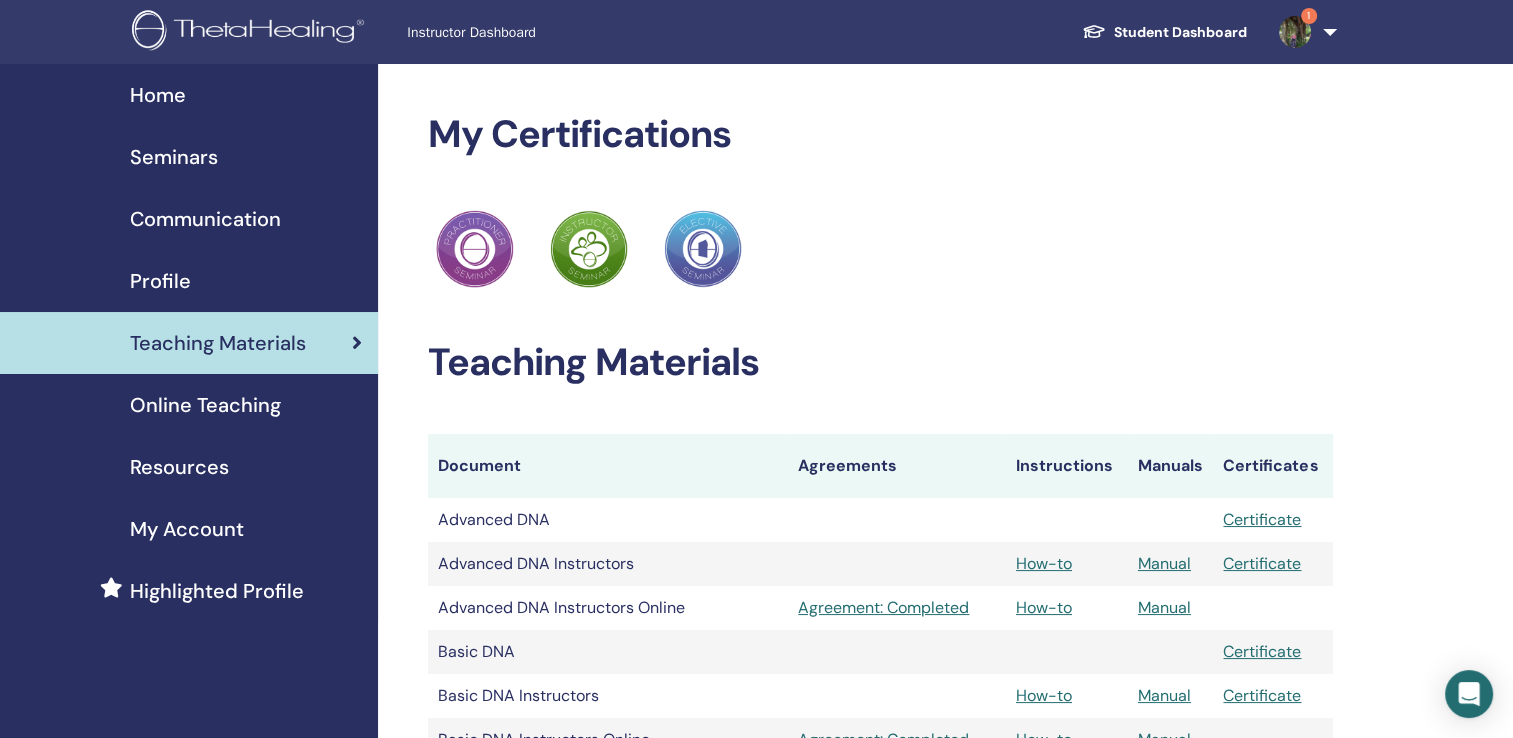 click at bounding box center (1295, 32) 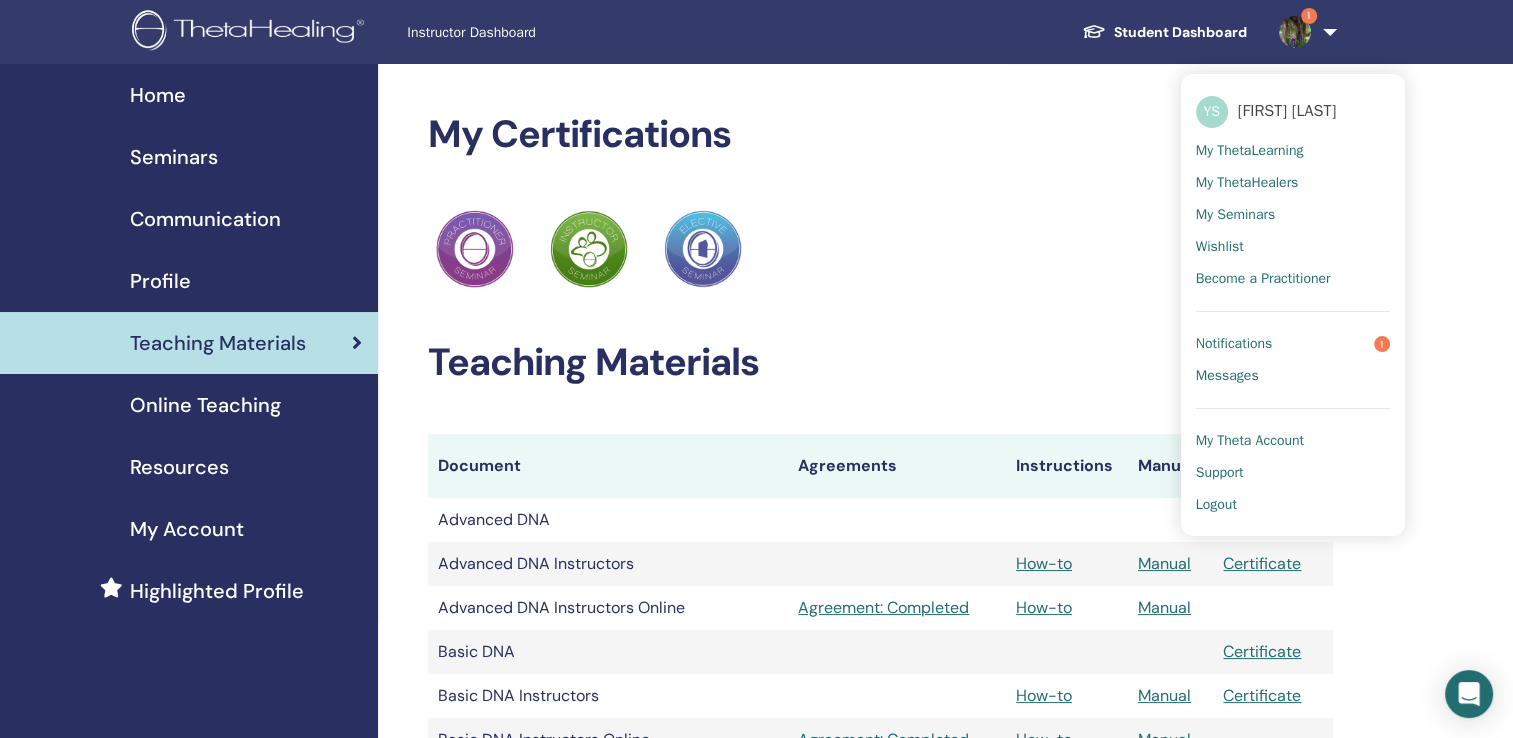 click on "Notifications" at bounding box center (1234, 344) 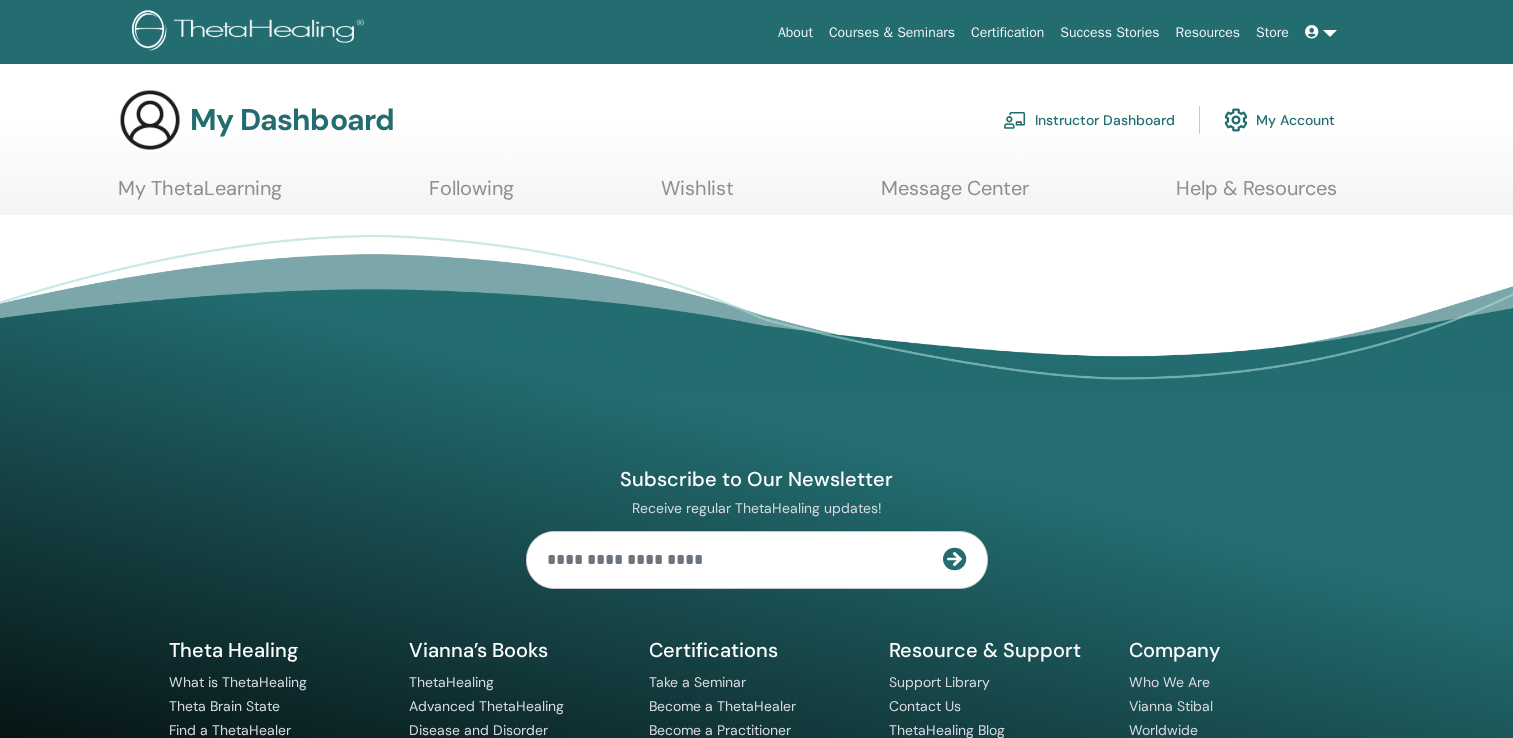 scroll, scrollTop: 0, scrollLeft: 0, axis: both 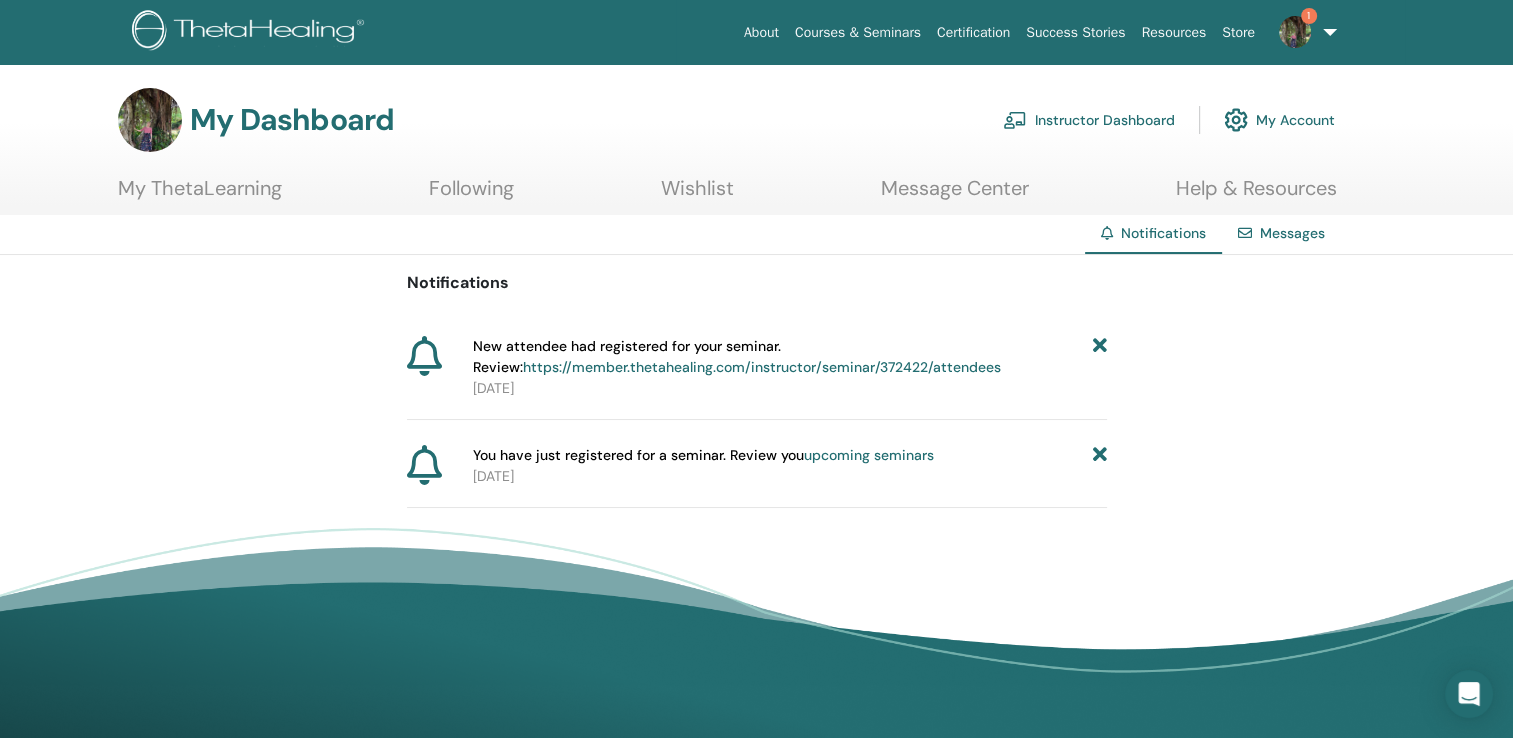 click at bounding box center [1099, 357] 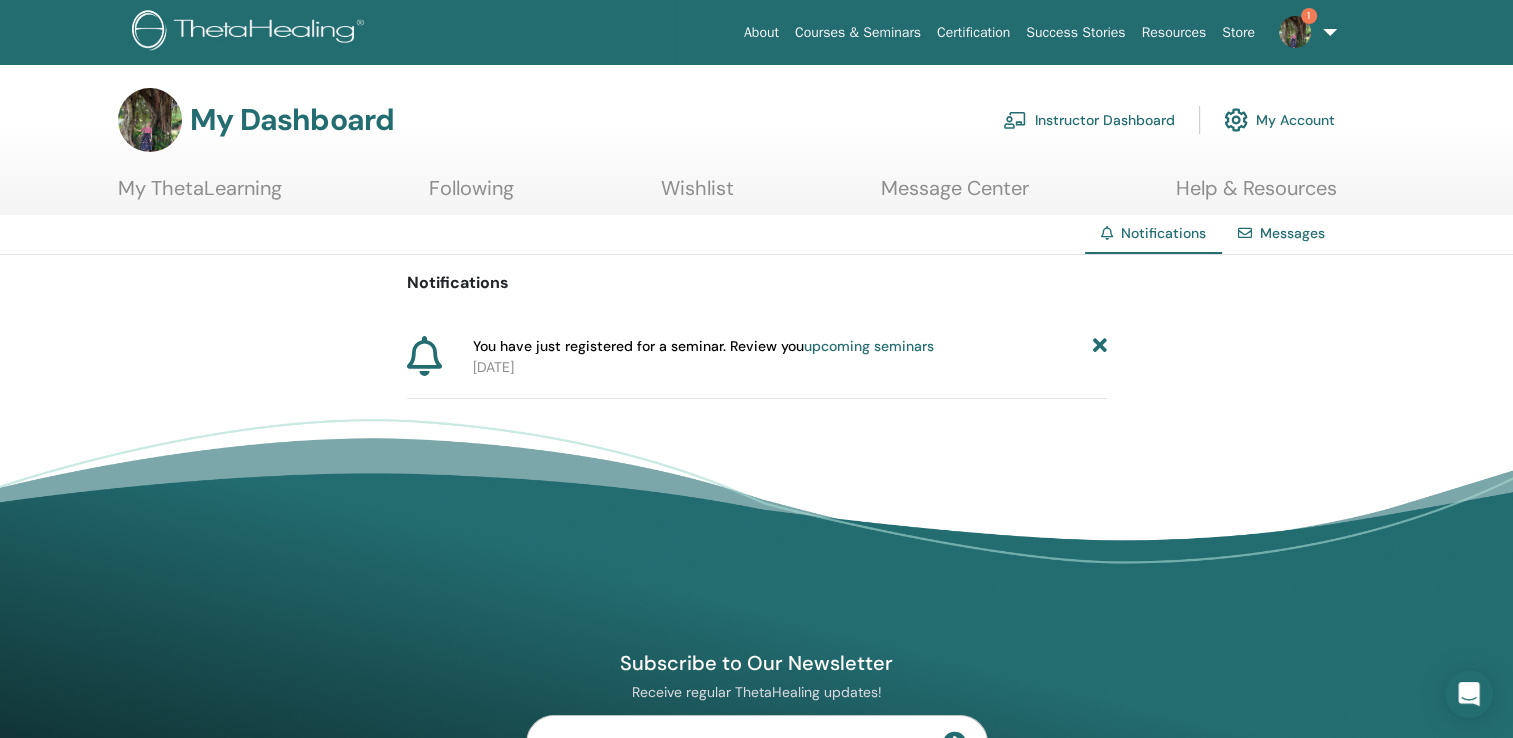 click at bounding box center [1099, 346] 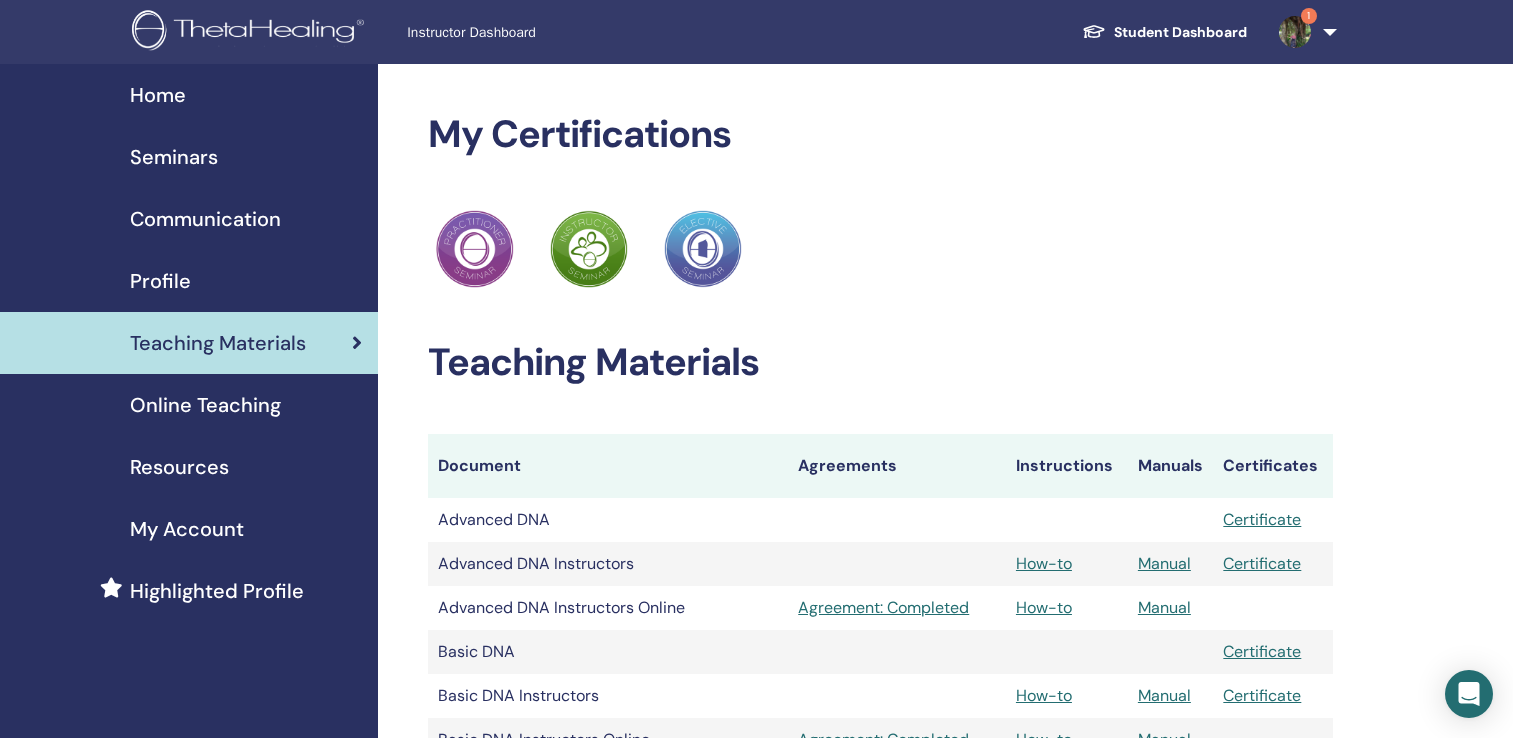 scroll, scrollTop: 0, scrollLeft: 0, axis: both 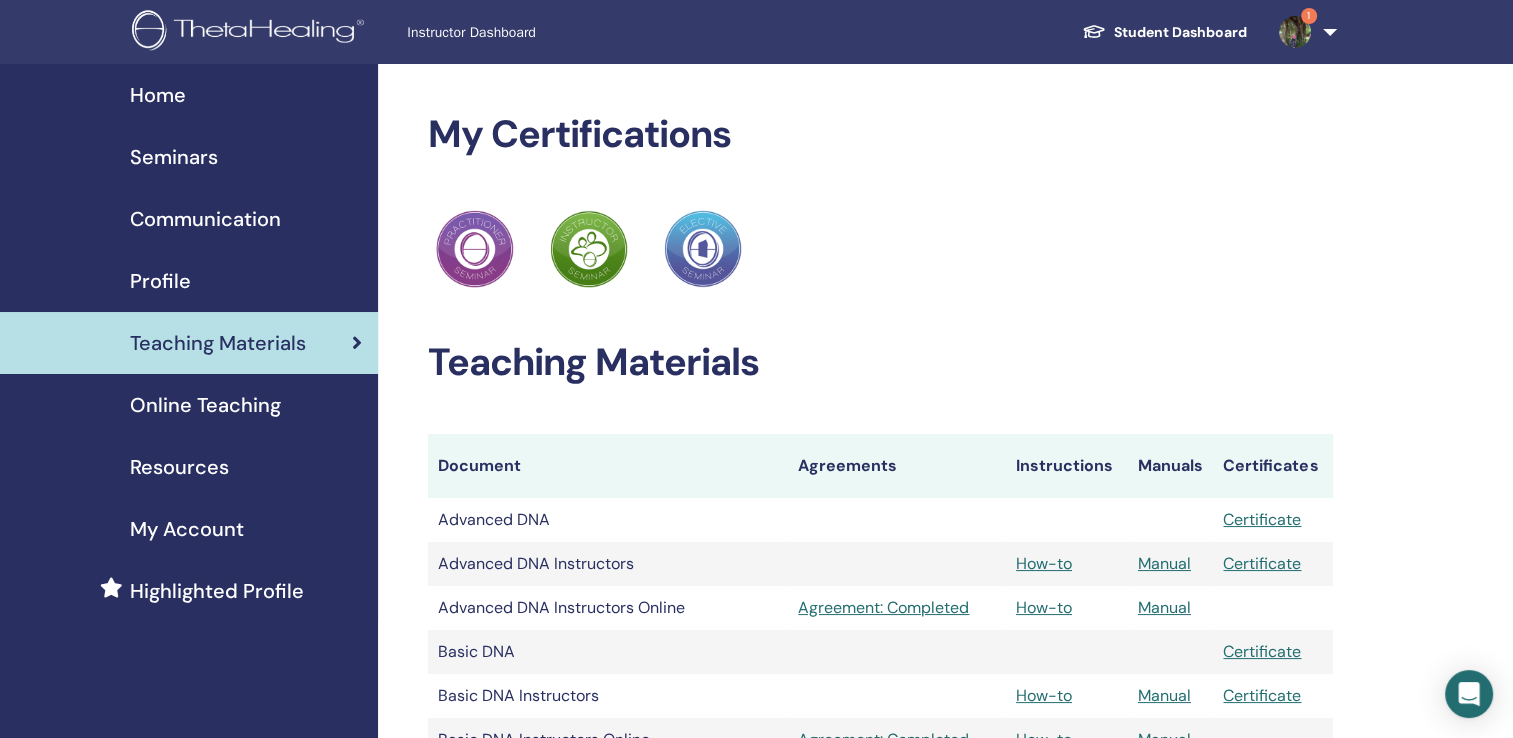 click on "Seminars" at bounding box center (174, 157) 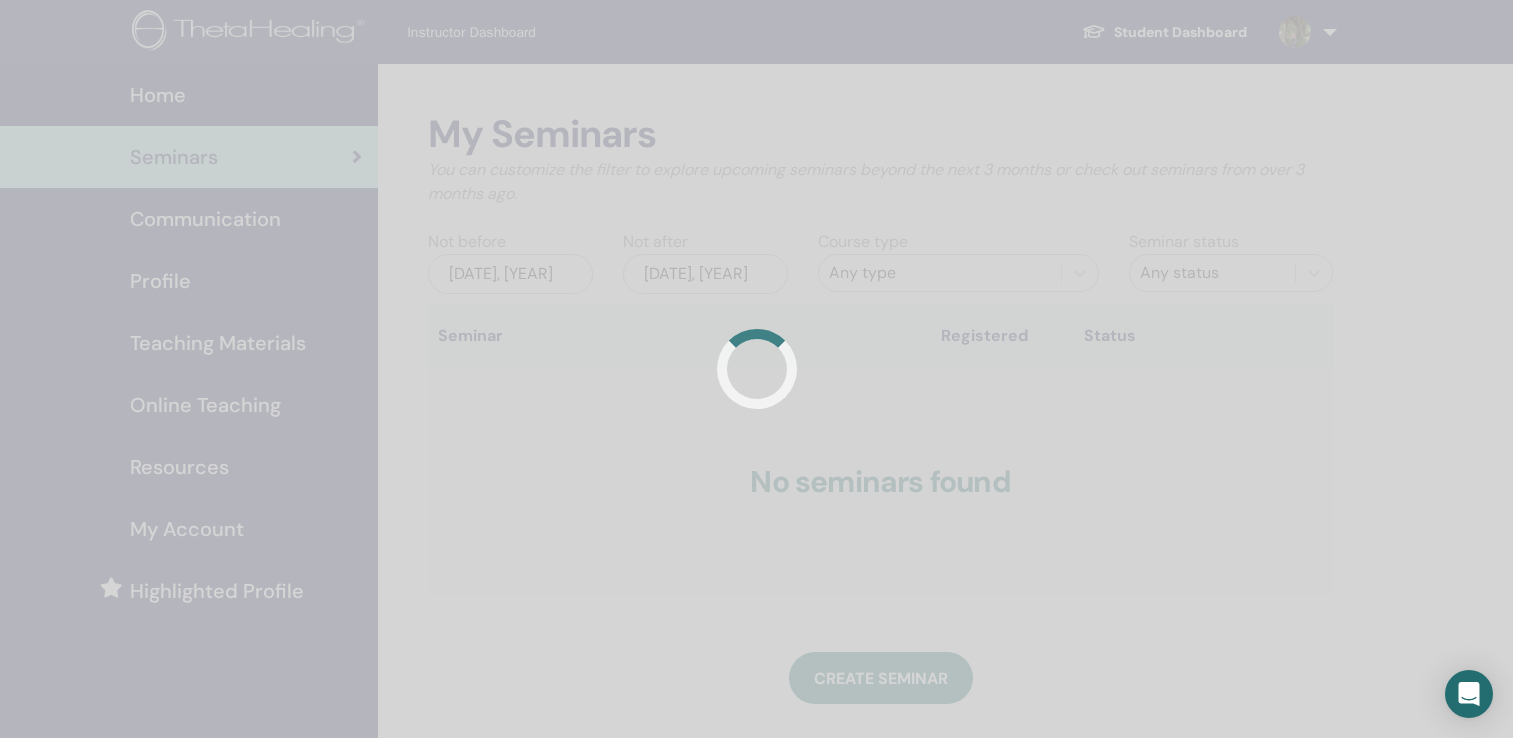 scroll, scrollTop: 0, scrollLeft: 0, axis: both 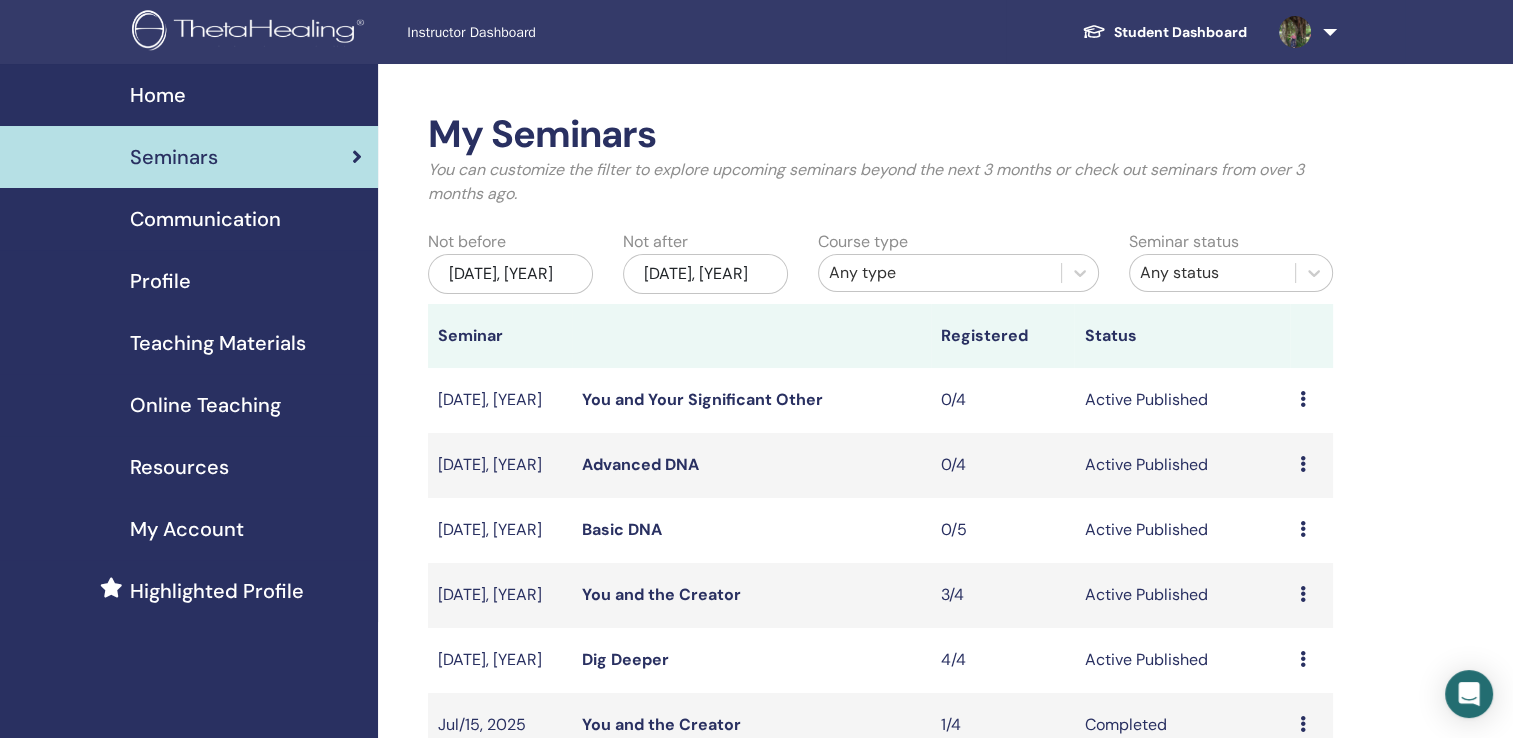 click on "Dig Deeper" at bounding box center (625, 659) 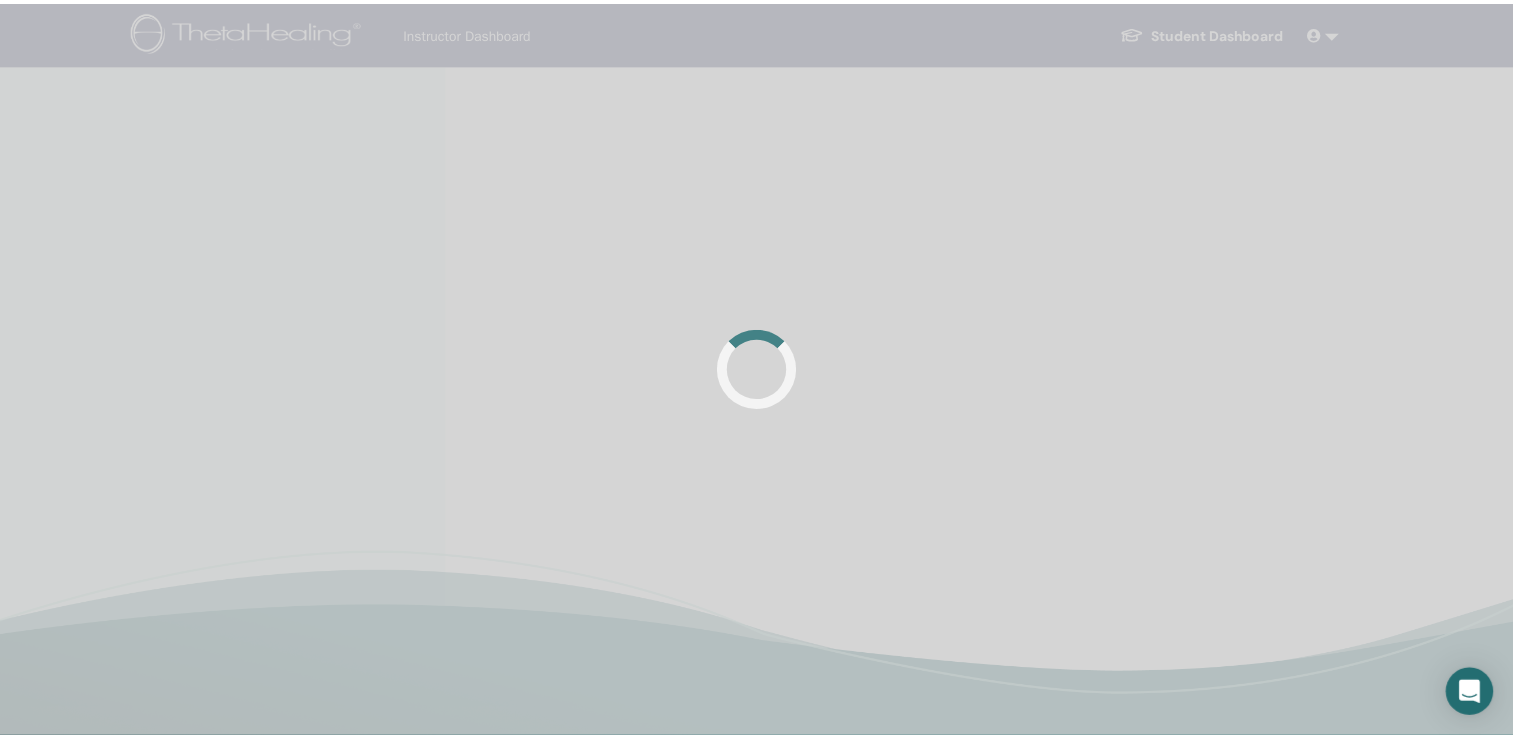 scroll, scrollTop: 0, scrollLeft: 0, axis: both 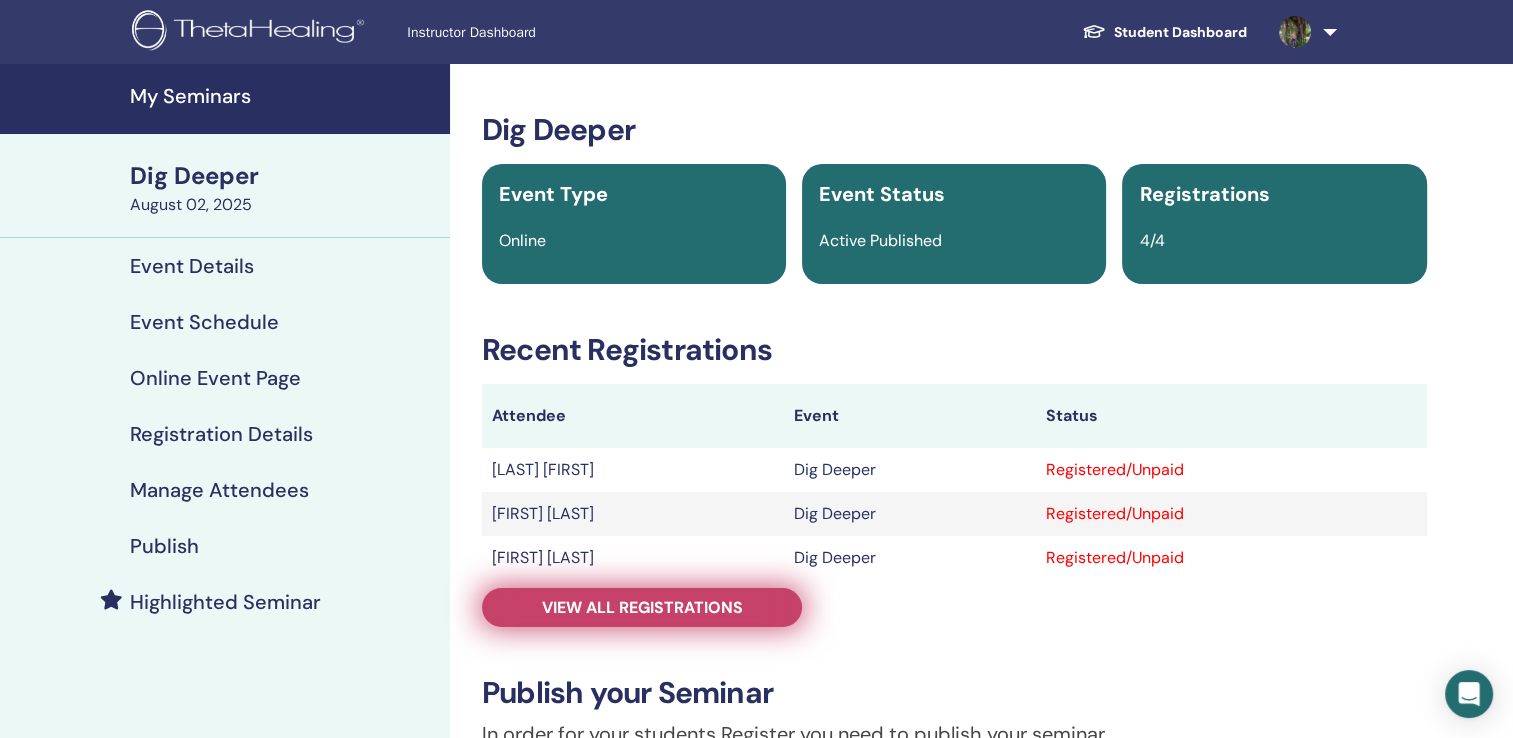 click on "View all registrations" at bounding box center (642, 607) 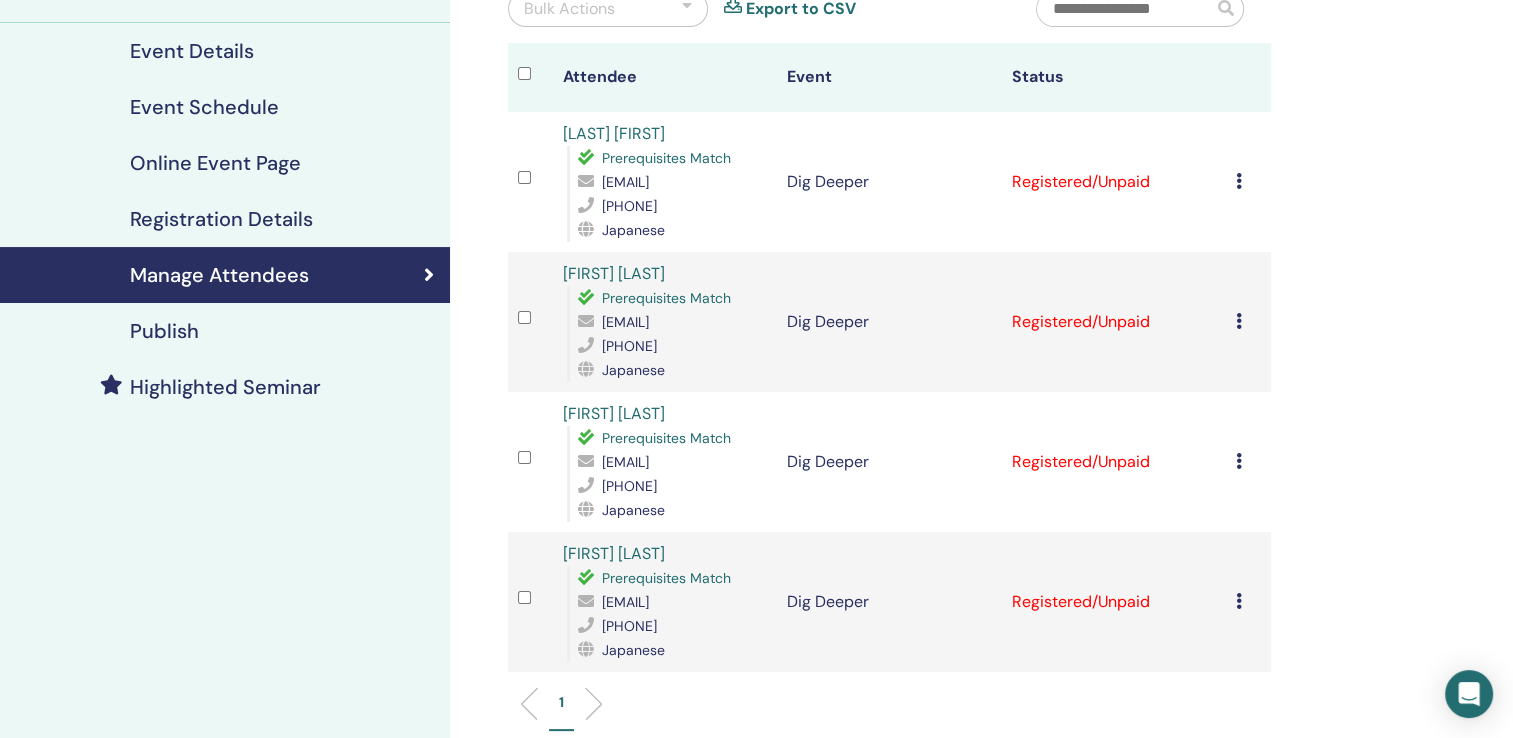 scroll, scrollTop: 231, scrollLeft: 0, axis: vertical 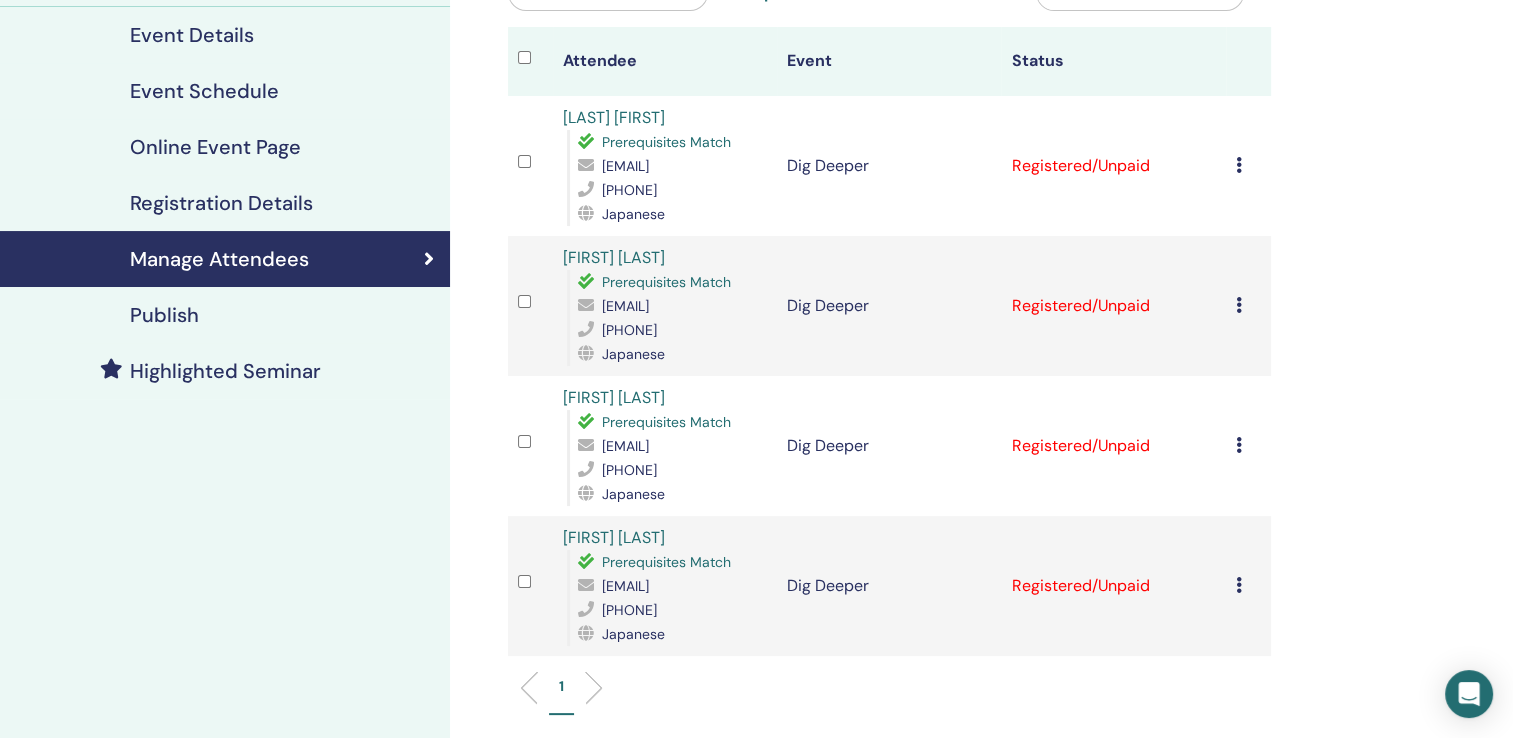 click on "Cancel Registration Do not auto-certify Mark as Paid Mark as Unpaid Mark as Absent Complete and Certify Download Certificate" at bounding box center (1248, 446) 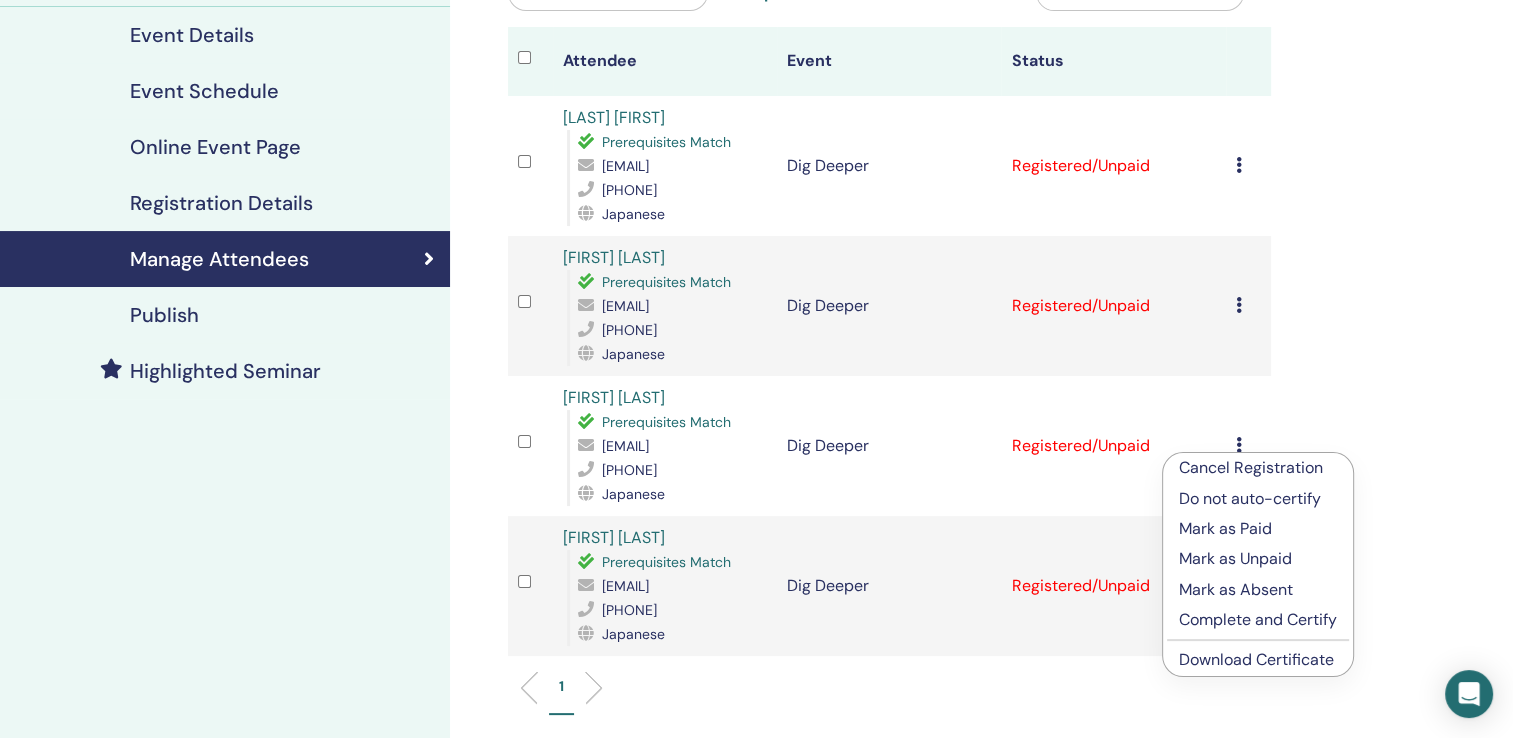 click on "Do not auto-certify" at bounding box center [1258, 499] 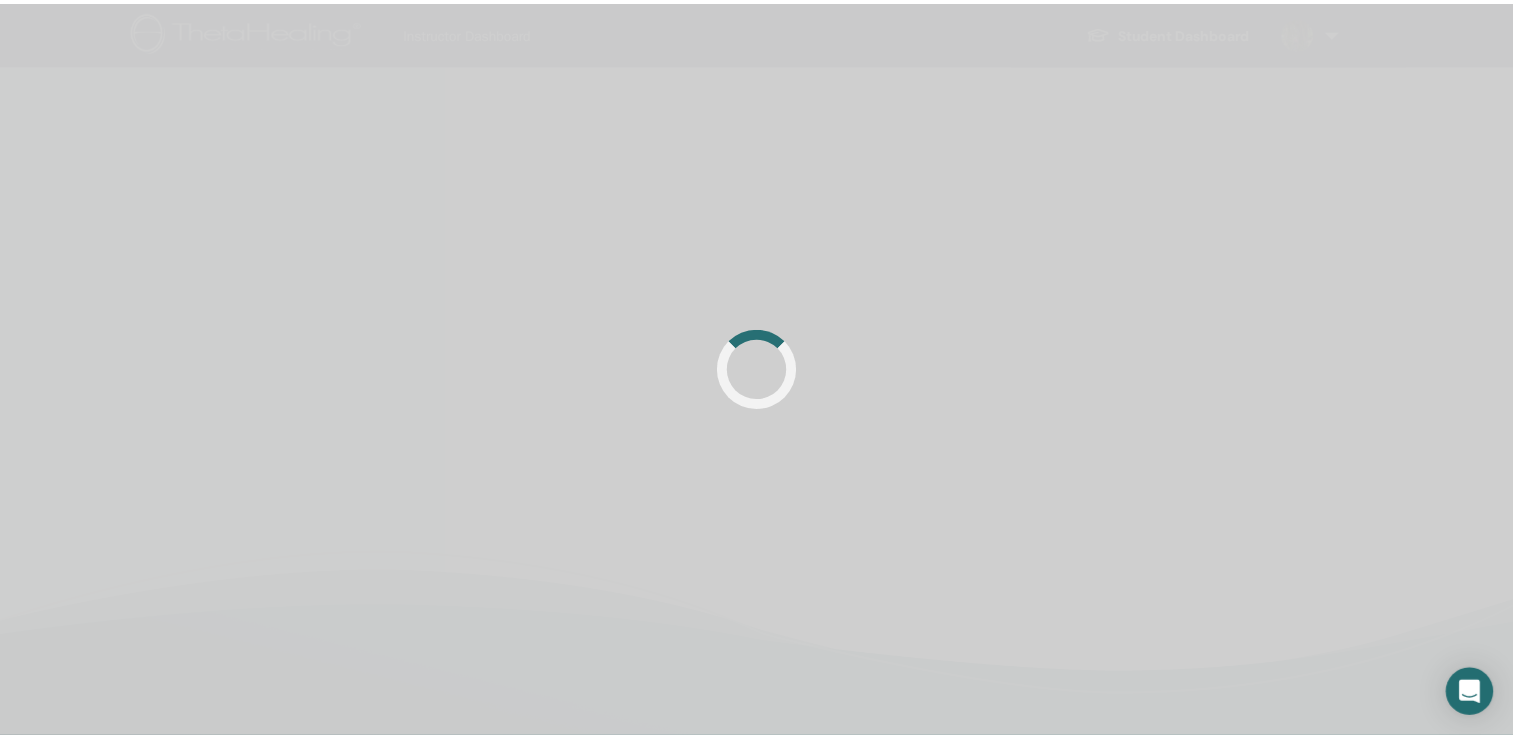 scroll, scrollTop: 0, scrollLeft: 0, axis: both 